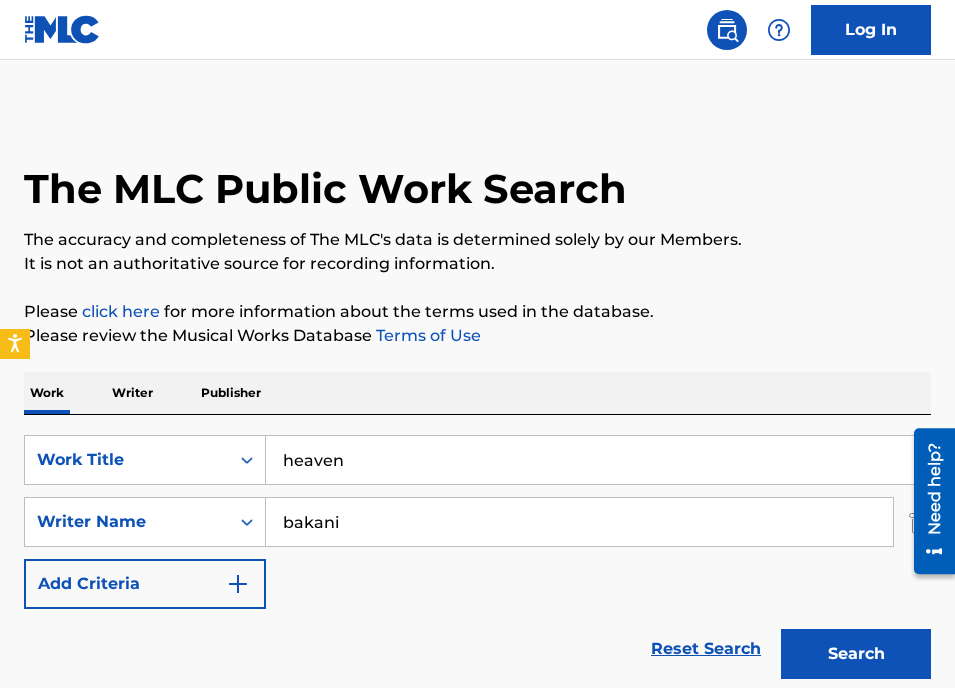 scroll, scrollTop: 240, scrollLeft: 0, axis: vertical 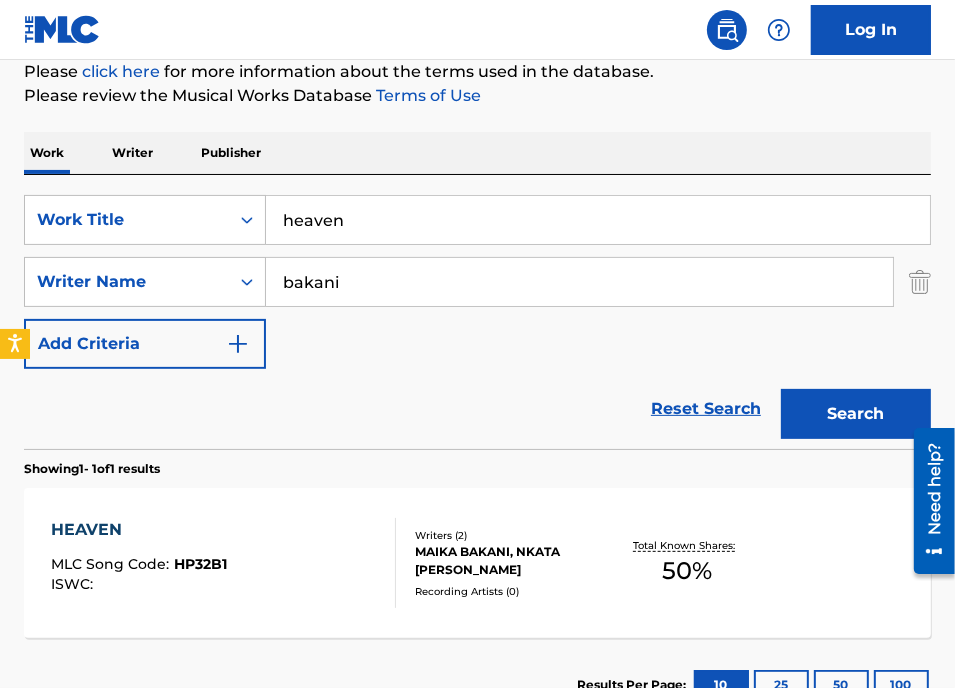 click on "heaven" at bounding box center [598, 220] 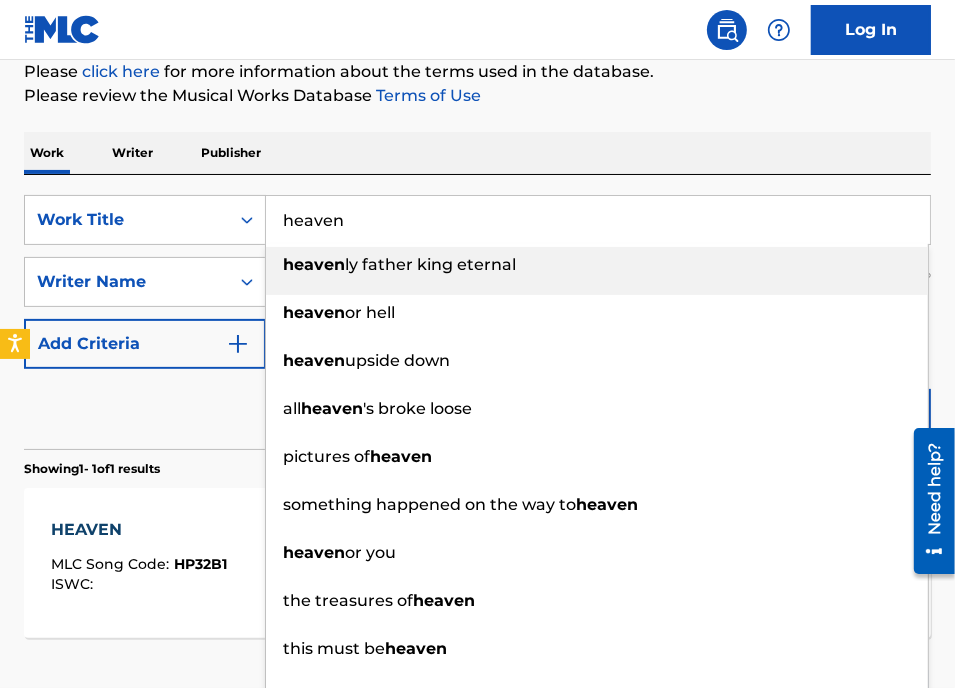 click on "heaven" at bounding box center (598, 220) 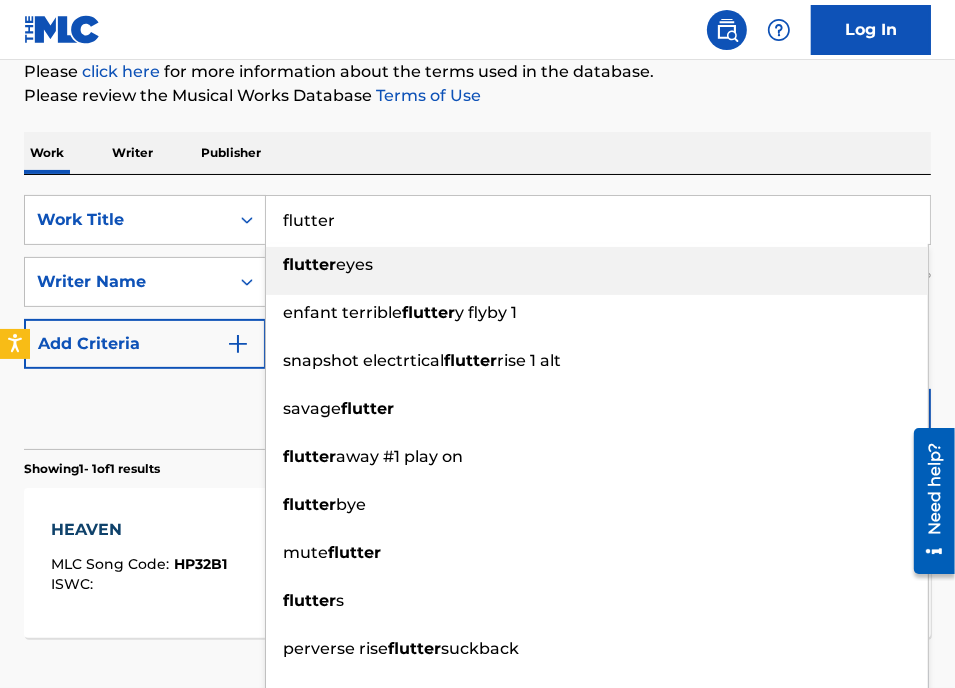 type on "flutter" 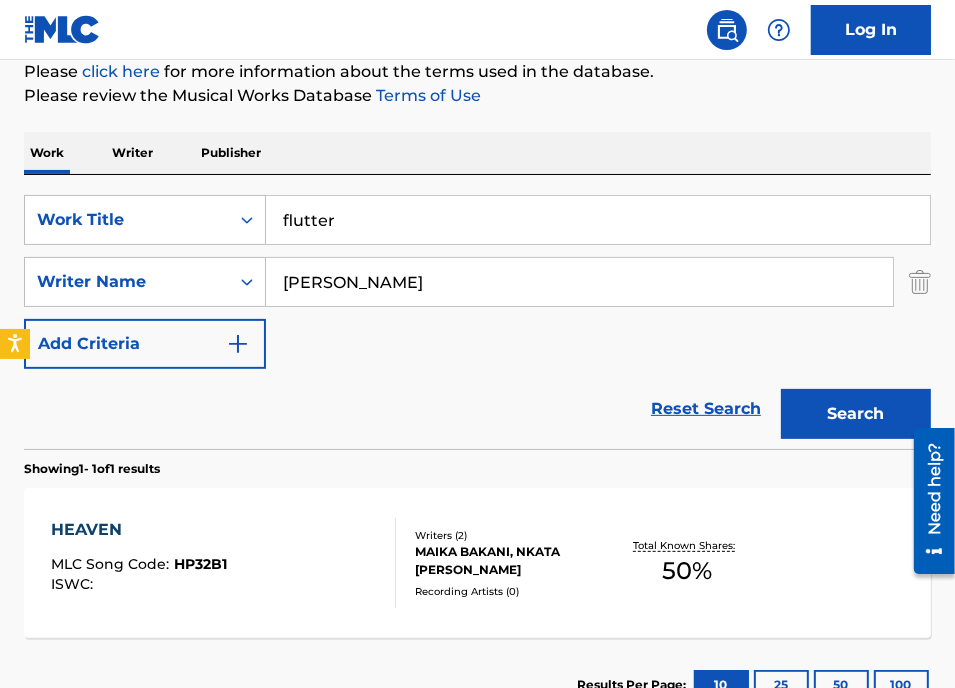 type on "[PERSON_NAME]" 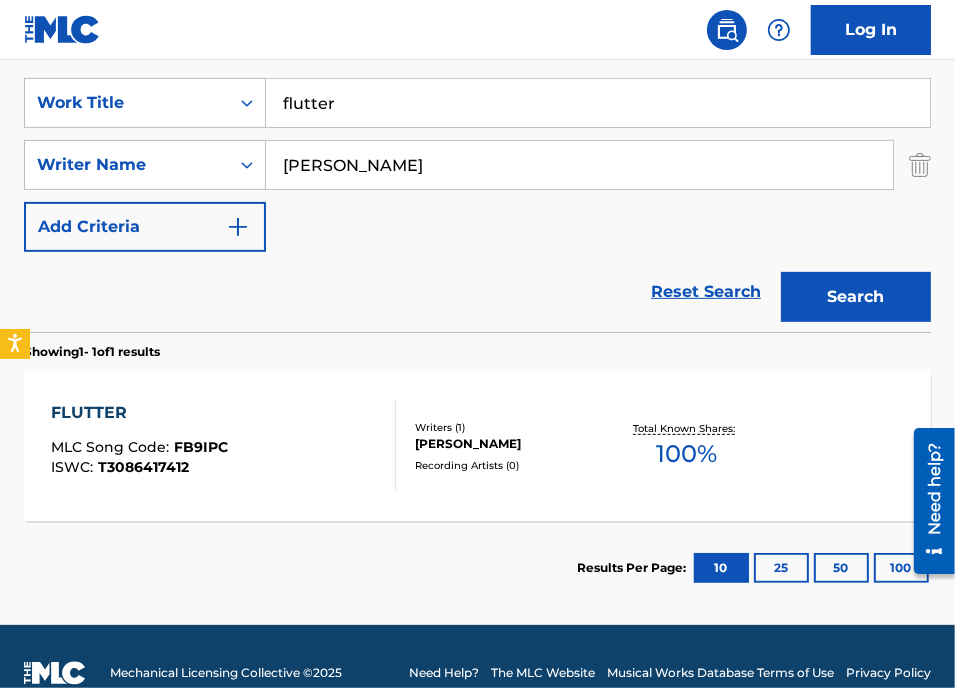 scroll, scrollTop: 344, scrollLeft: 0, axis: vertical 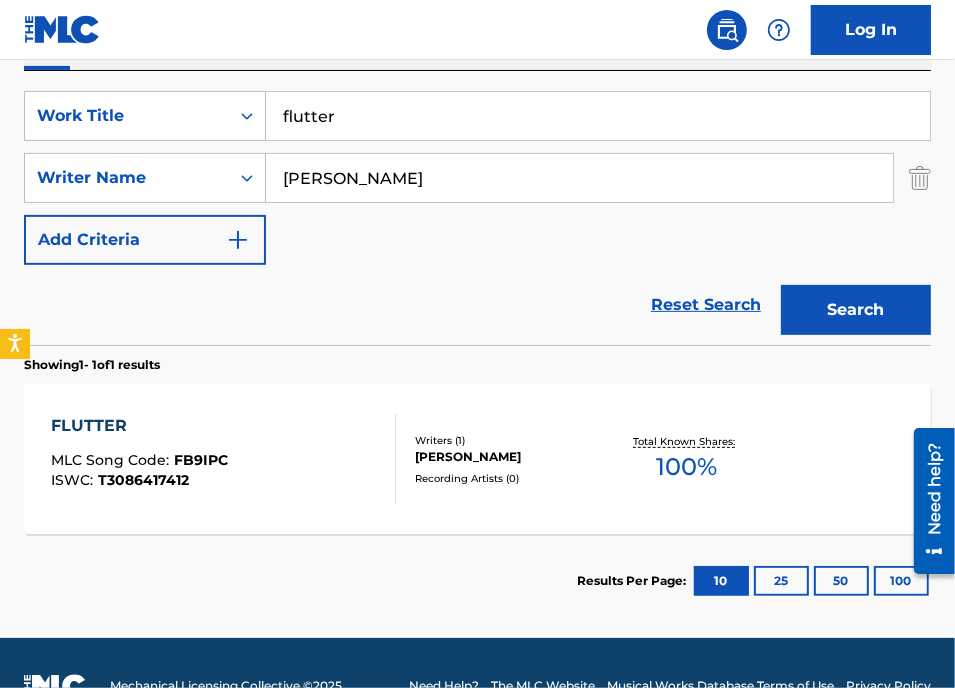 click on "flutter" at bounding box center (598, 116) 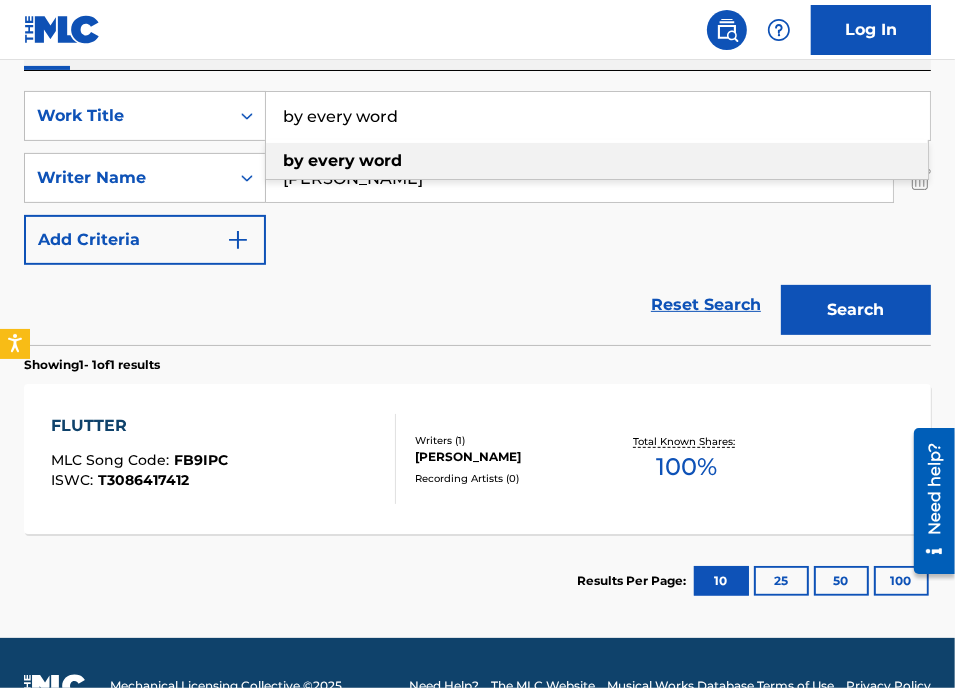 type on "by every word" 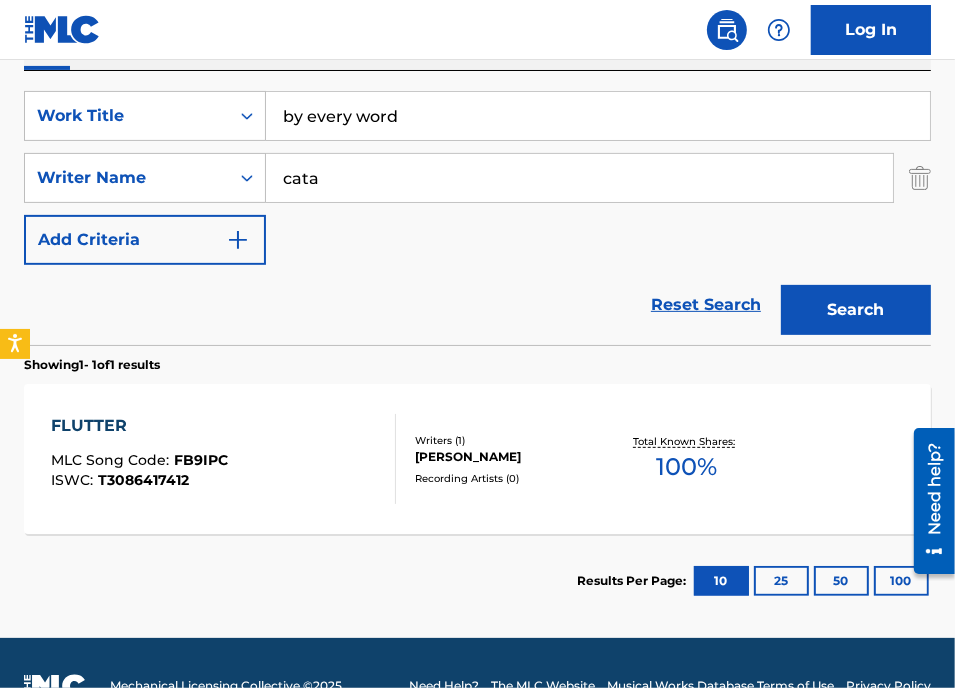 type on "cata" 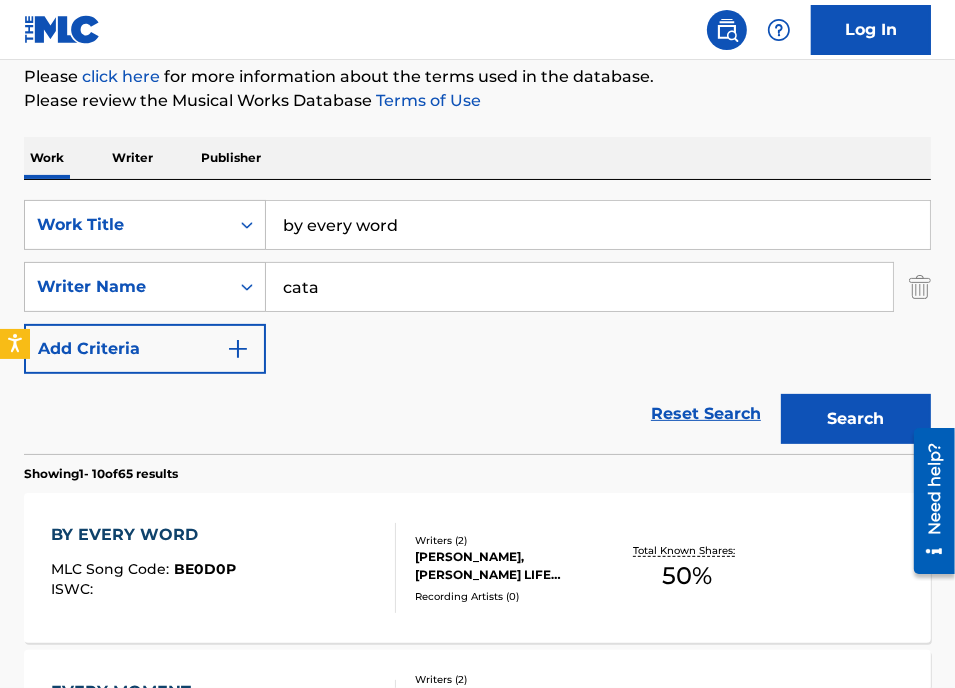scroll, scrollTop: 344, scrollLeft: 0, axis: vertical 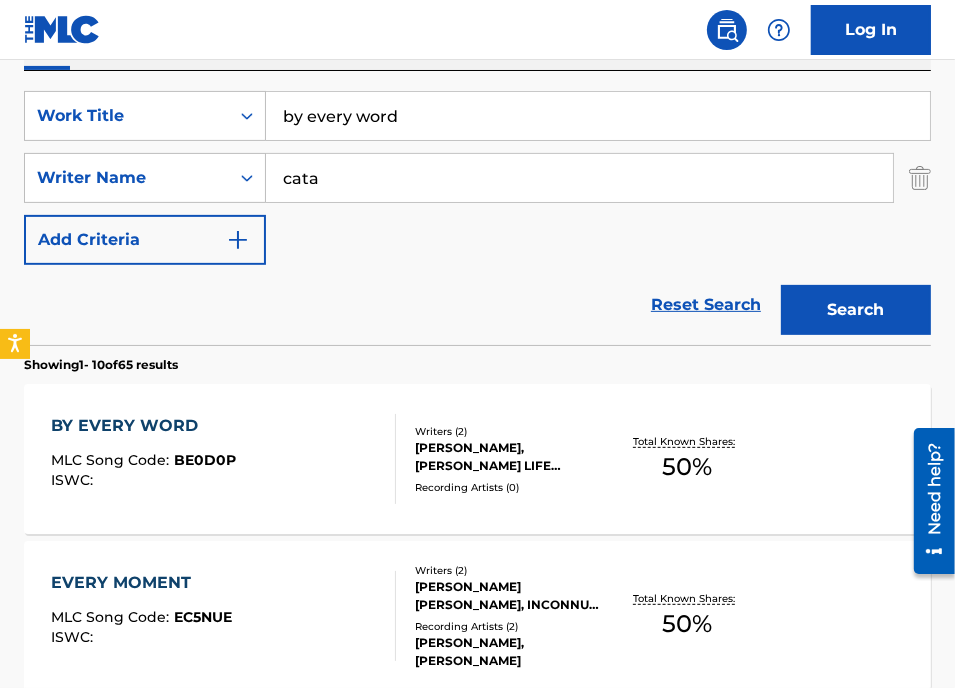 click on "by every word" at bounding box center (598, 116) 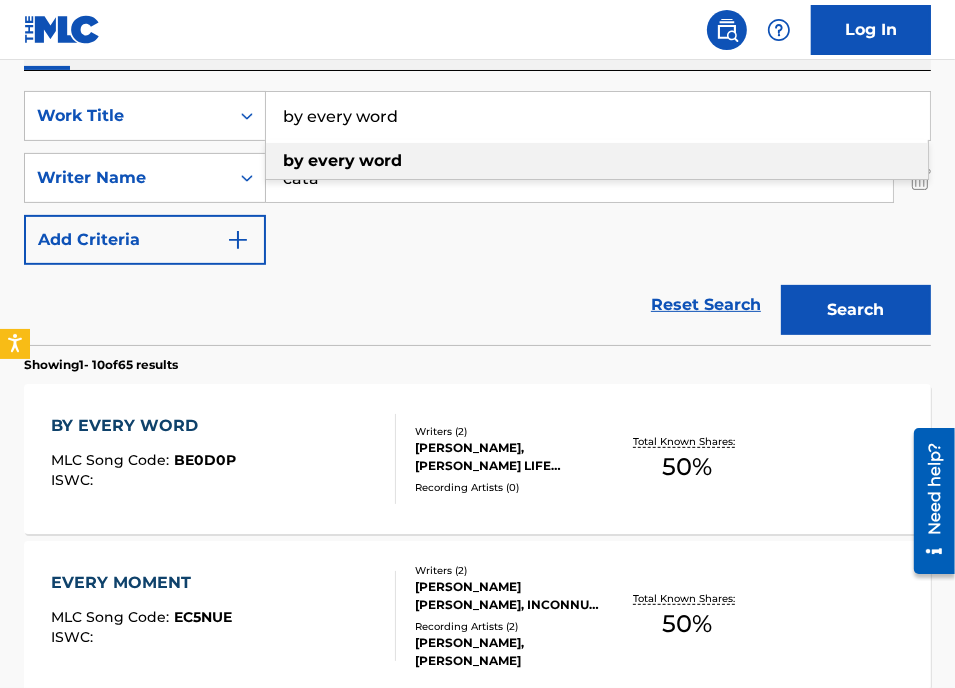 click on "by every word" at bounding box center [598, 116] 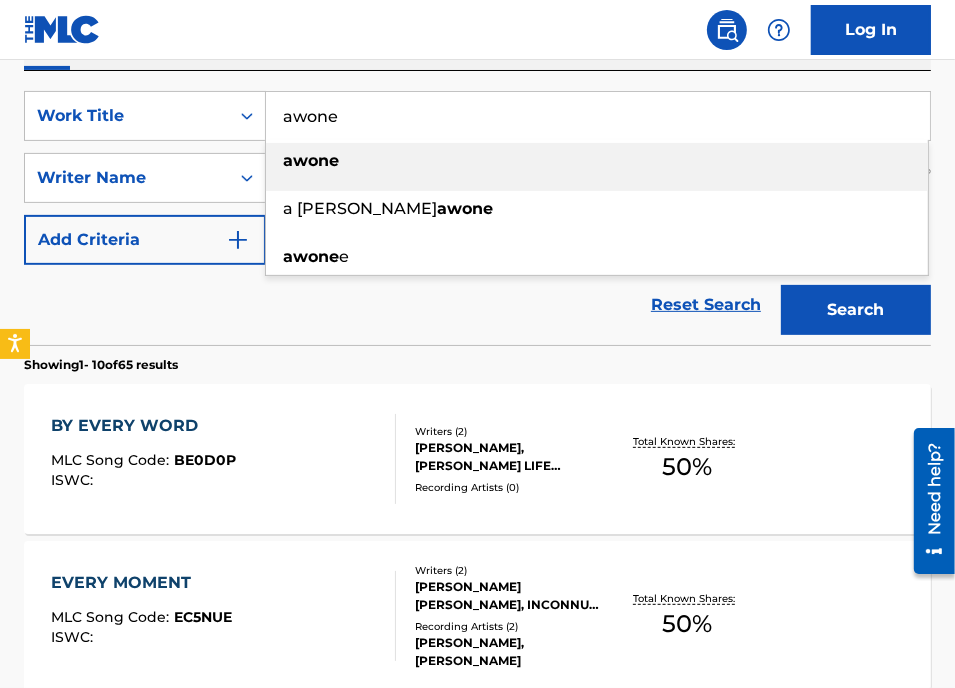 type on "awone" 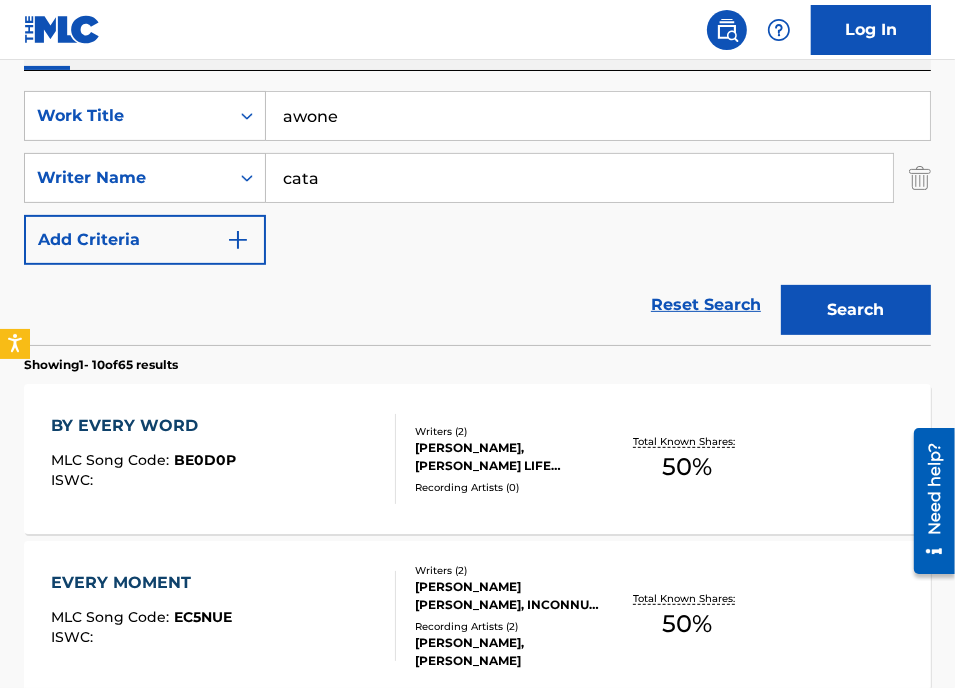 paste on "Onwubiko" 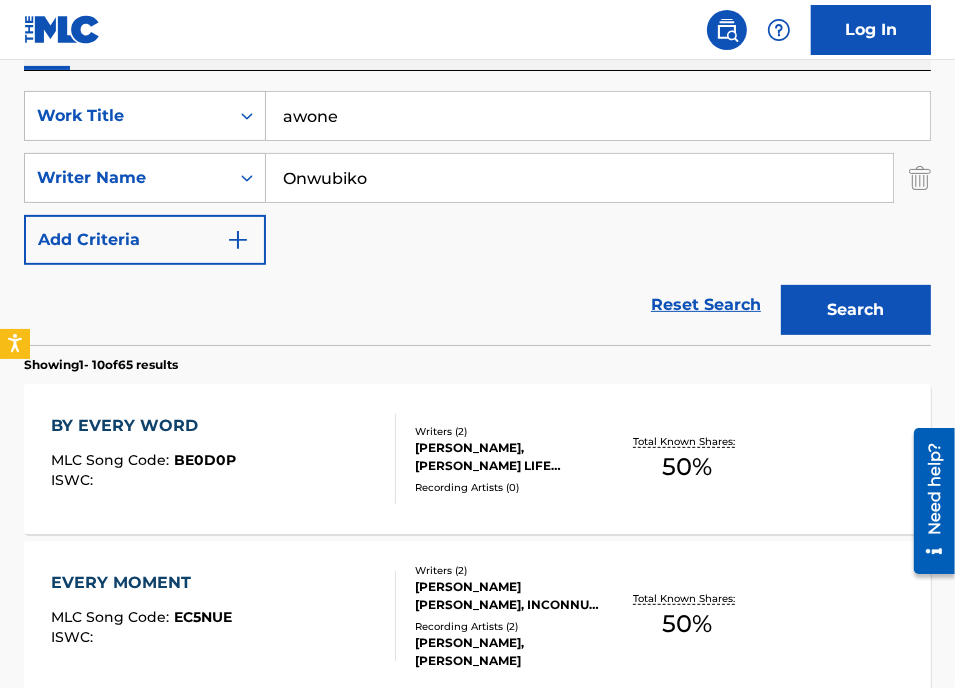 type on "Onwubiko" 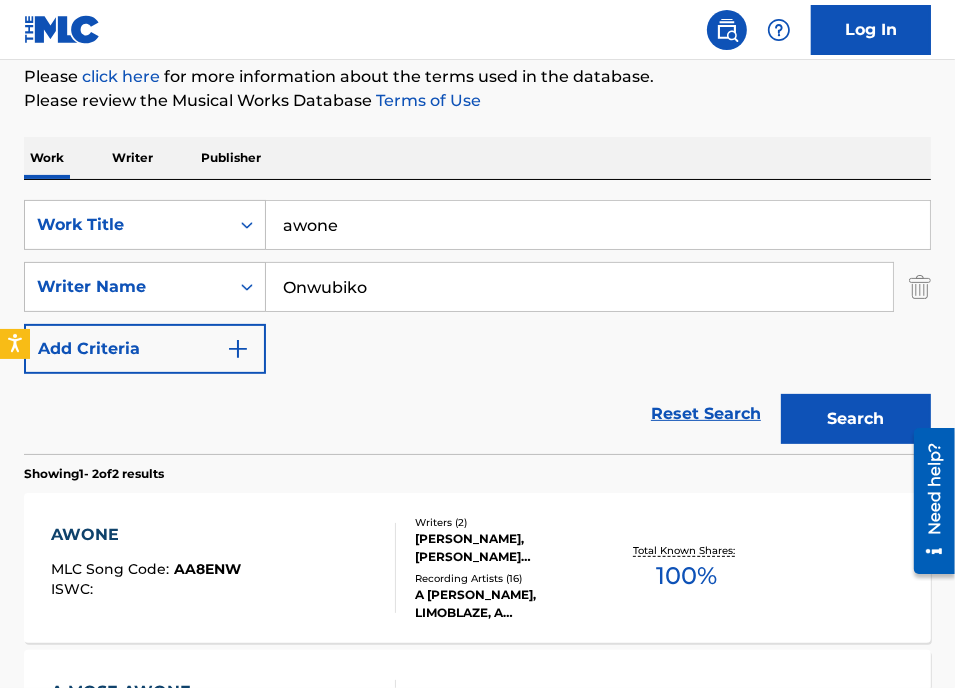scroll, scrollTop: 344, scrollLeft: 0, axis: vertical 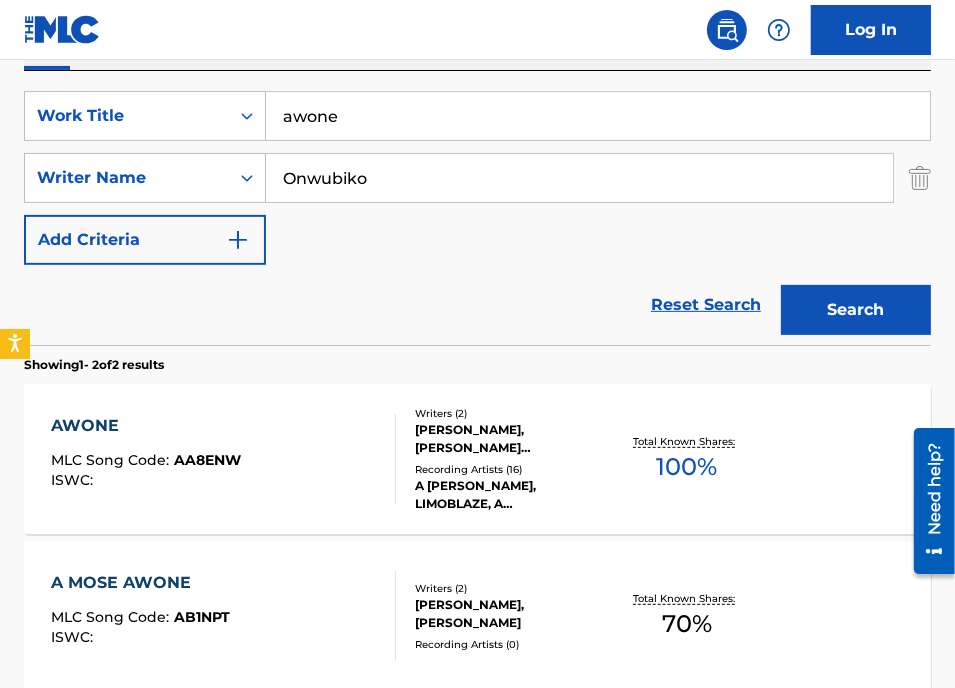 click on "awone" at bounding box center [598, 116] 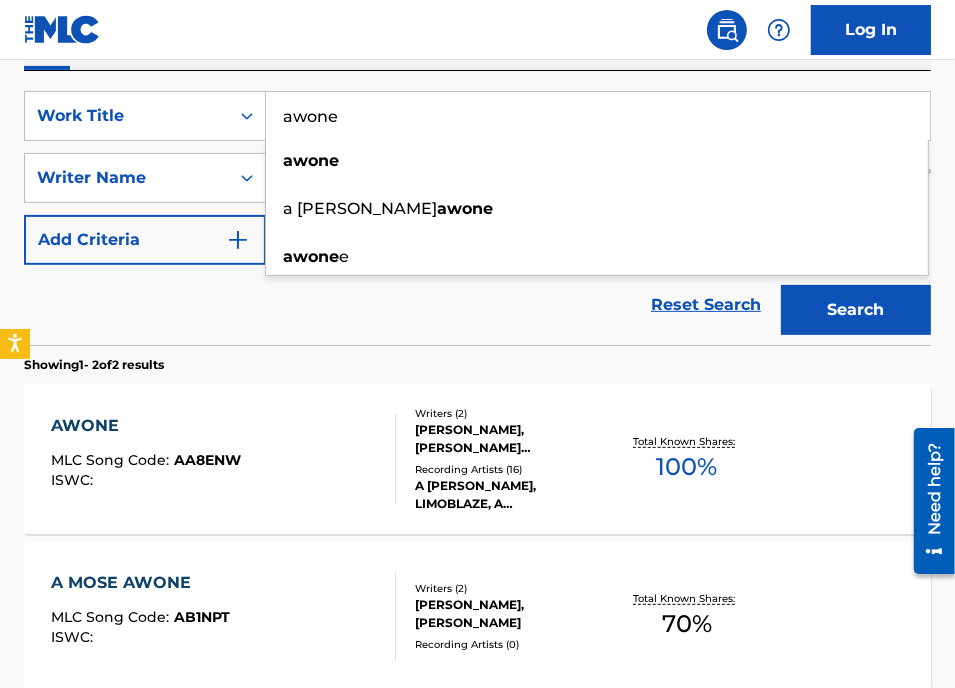 click on "The MLC Public Work Search The accuracy and completeness of The MLC's data is determined solely by our Members. It is not an authoritative source for recording information. Please   click here   for more information about the terms used in the database. Please review the Musical Works Database   Terms of Use Work Writer Publisher SearchWithCriteria372805ca-36c2-4783-b4b4-621b9d0826bd Work Title awone [PERSON_NAME]  awone awone e SearchWithCriteria0fb5bcb3-9692-4687-8fb4-2a7ea6a75e69 Writer Name Onwubiko Add Criteria Reset Search Search Showing  1  -   2  of  2   results   AWONE MLC Song Code : AA8ENW ISWC : Writers ( 2 ) [PERSON_NAME], [PERSON_NAME] Recording Artists ( 16 ) A [PERSON_NAME], LIMOBLAZE, A [PERSON_NAME], A [PERSON_NAME], A [PERSON_NAME], LIMOBLAZE, A [PERSON_NAME] Total Known Shares: 100 % A MOSE AWONE MLC Song Code : AB1NPT ISWC : Writers ( 2 ) [PERSON_NAME], [PERSON_NAME] Recording Artists ( 0 ) Total Known Shares: 70 % Results Per Page: 10 25 50 100" at bounding box center [477, 275] 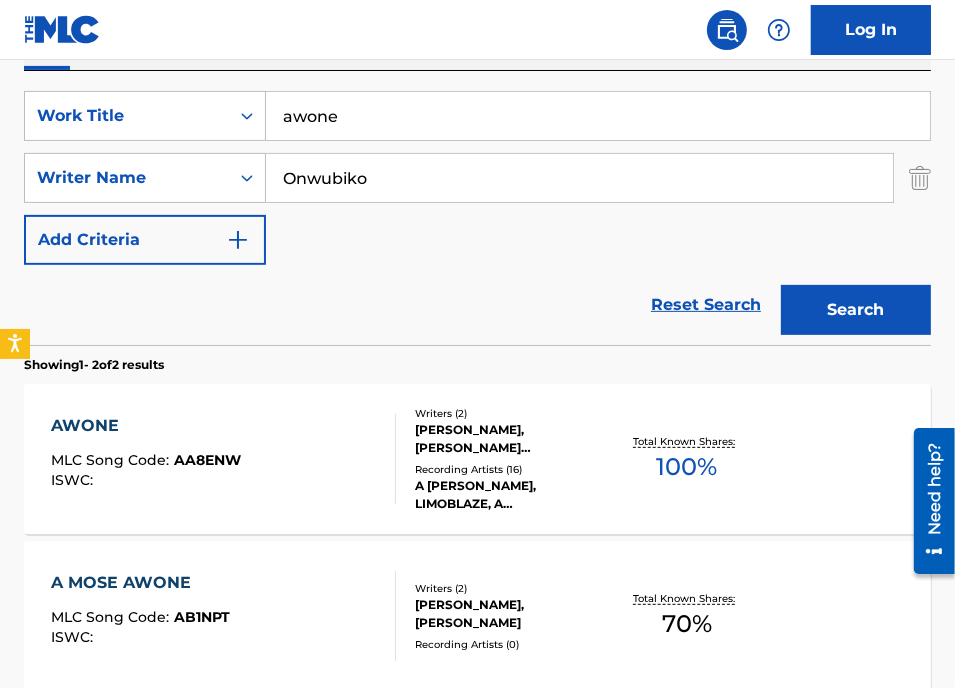 click at bounding box center (920, 178) 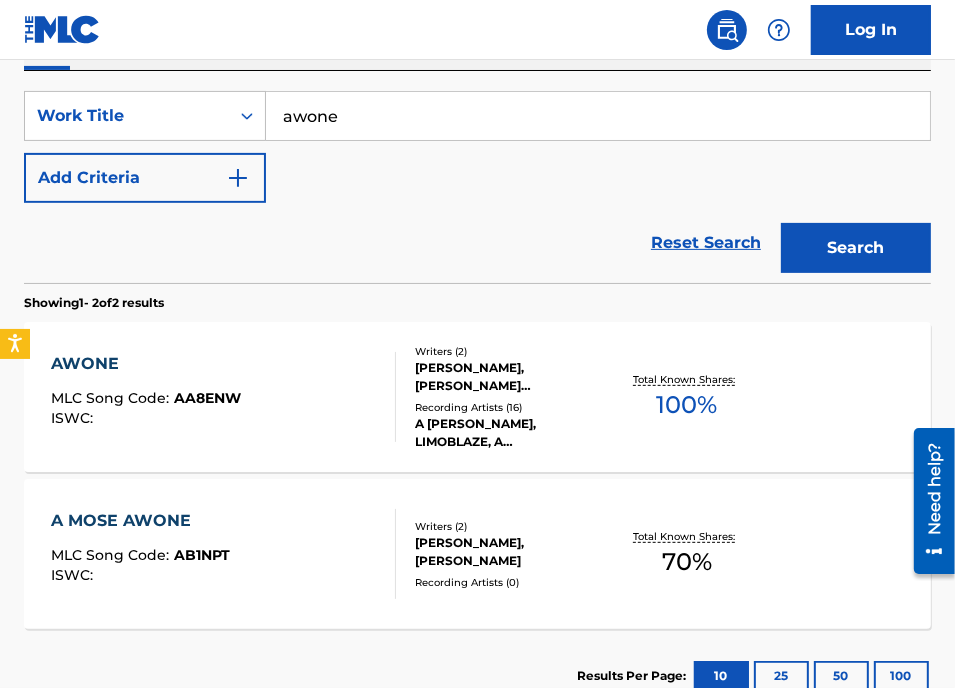 click on "awone" at bounding box center [598, 116] 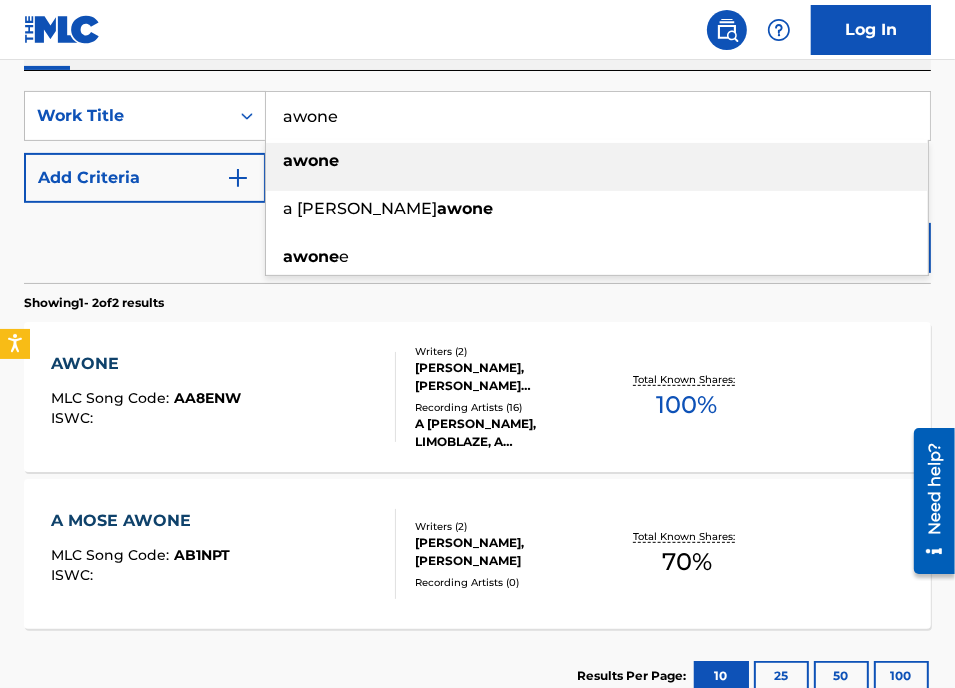 click on "awone" at bounding box center [598, 116] 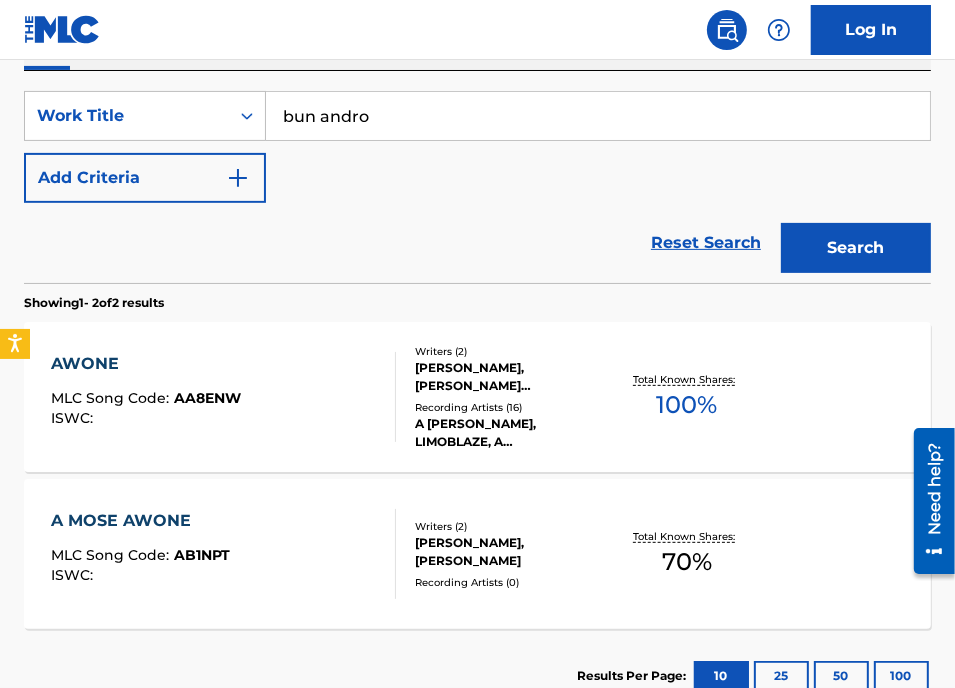 click on "Reset Search Search" at bounding box center [477, 243] 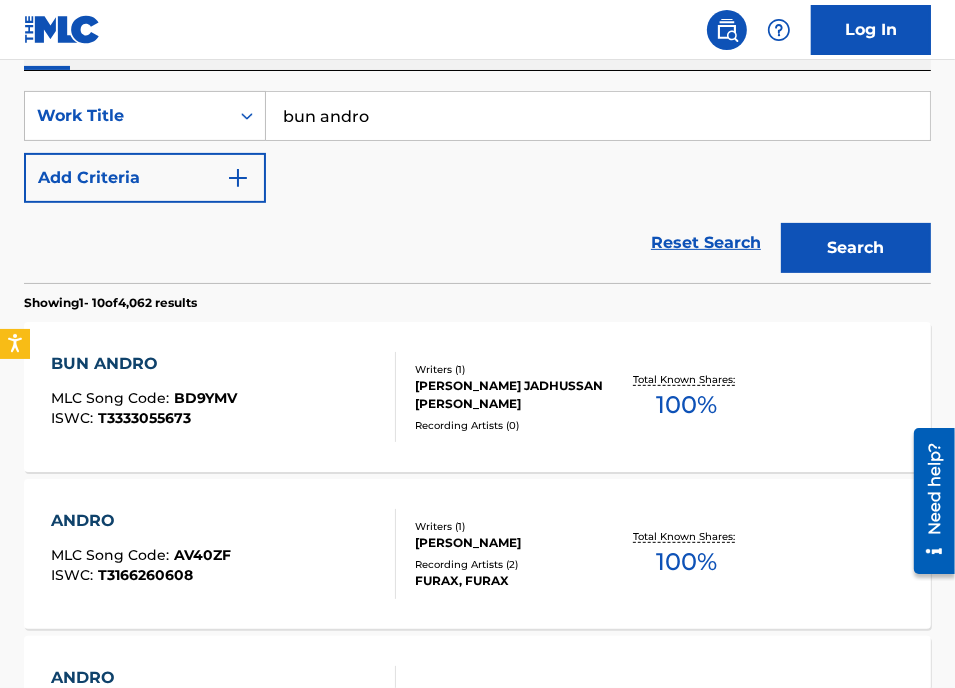 scroll, scrollTop: 324, scrollLeft: 0, axis: vertical 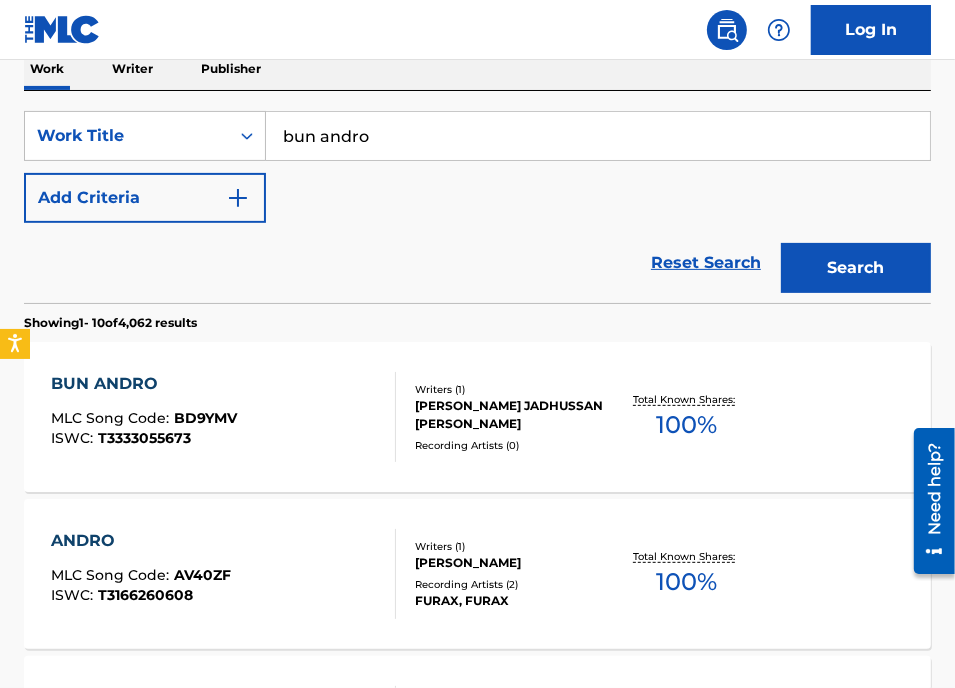 click on "bun andro" at bounding box center (598, 136) 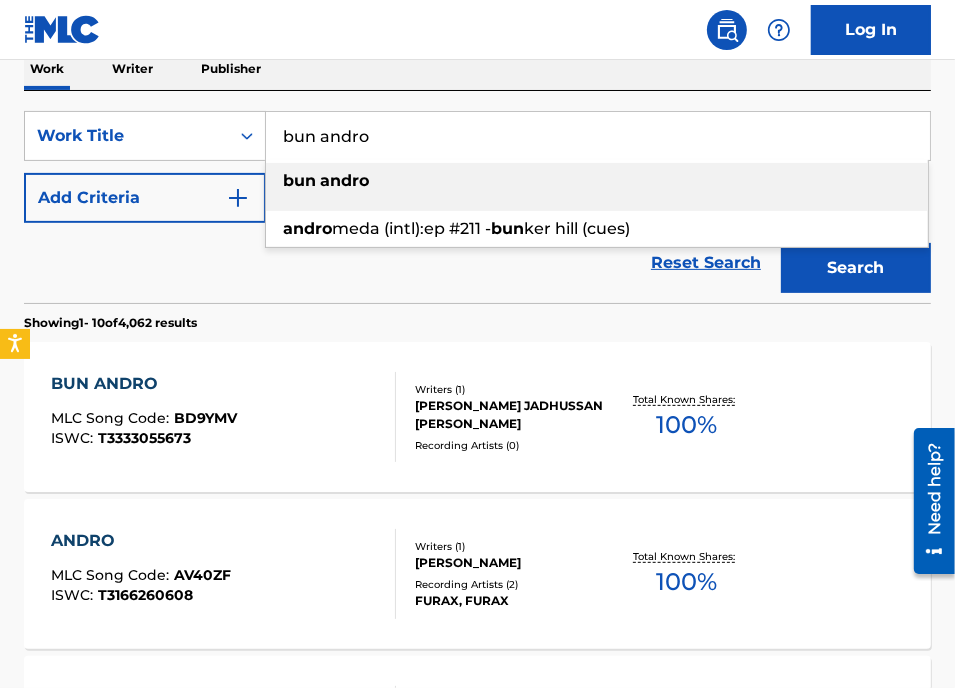 click on "bun andro" at bounding box center [598, 136] 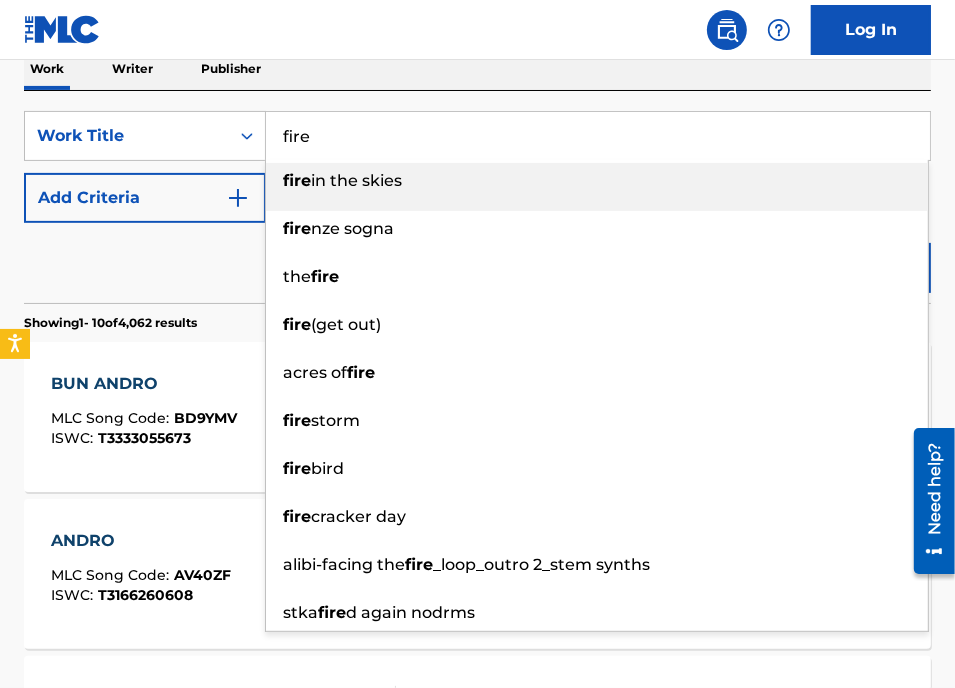 type on "fire" 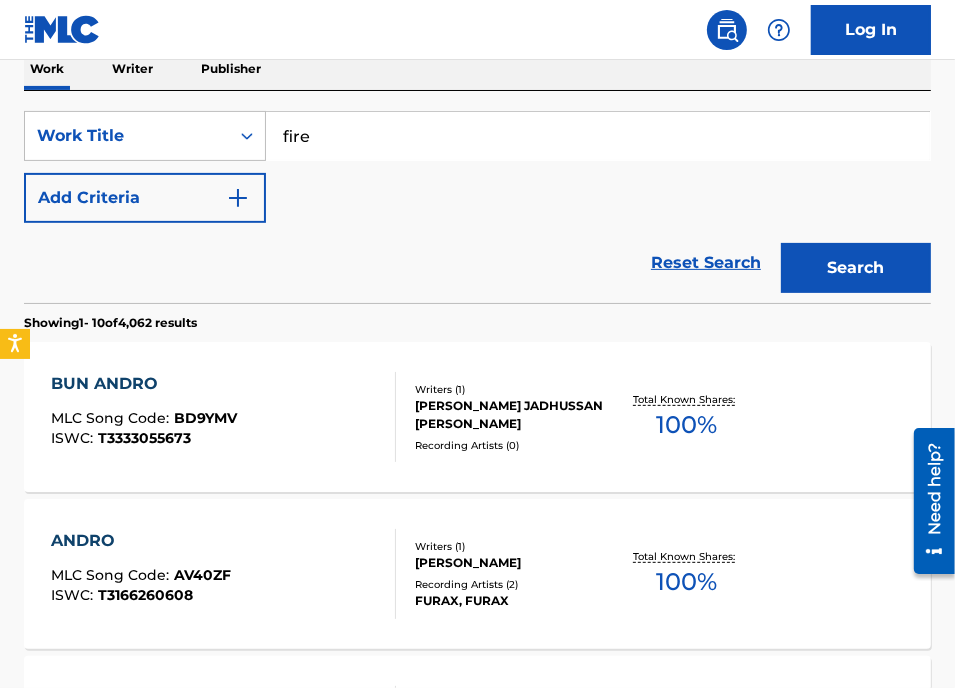 click on "Add Criteria" at bounding box center (145, 198) 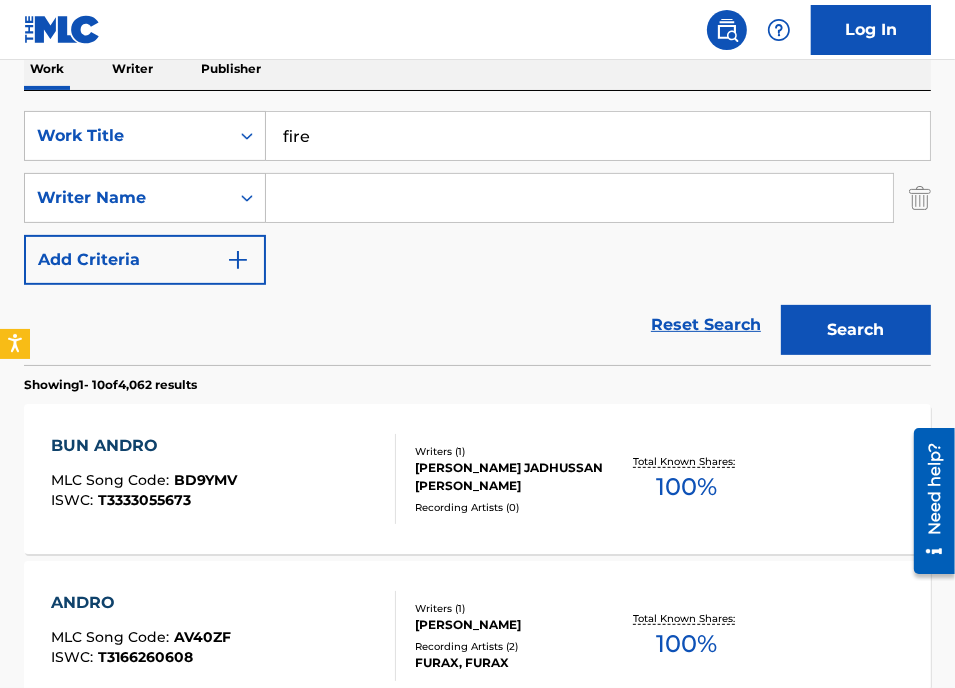 click at bounding box center (579, 198) 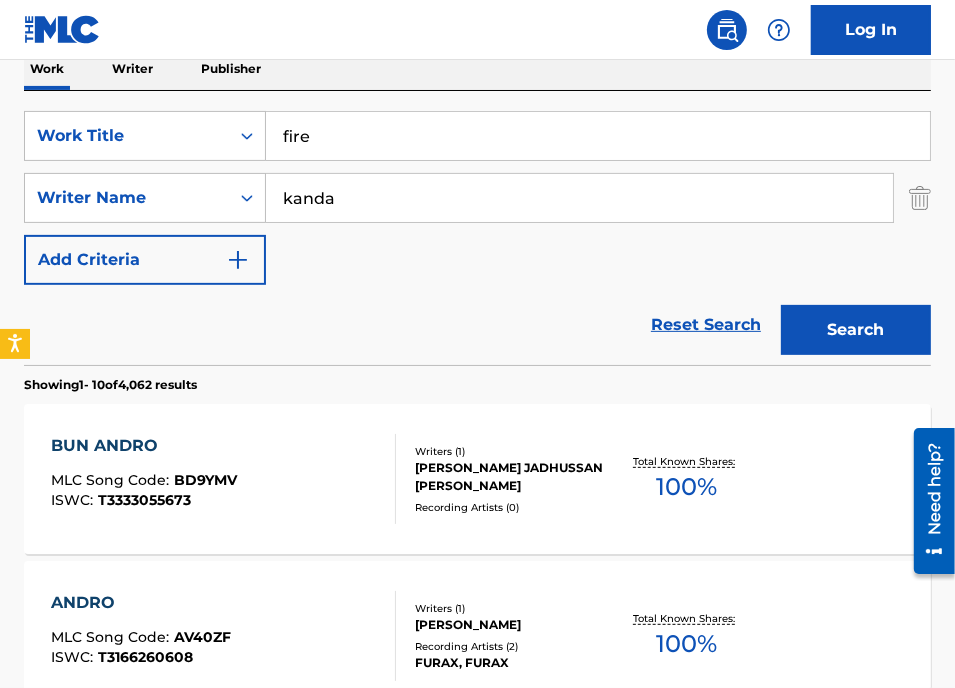 type on "kanda" 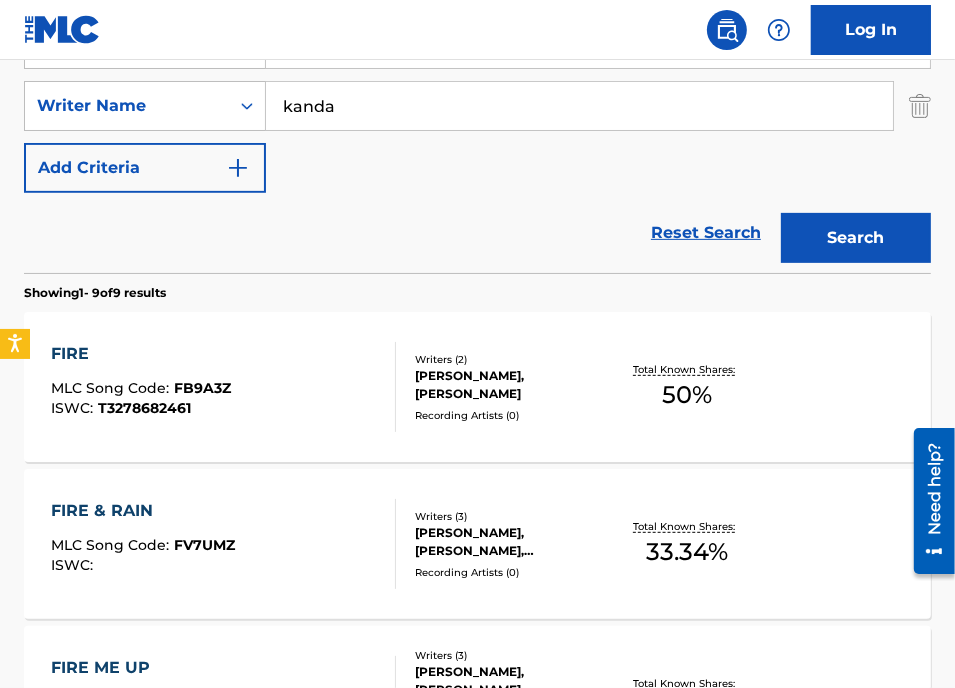 scroll, scrollTop: 414, scrollLeft: 0, axis: vertical 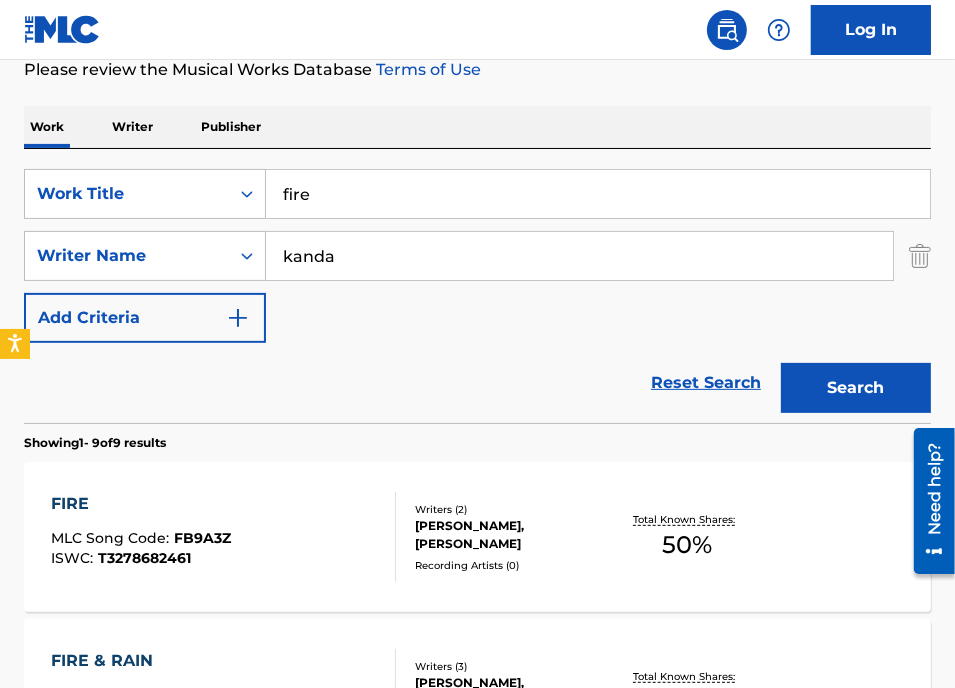 click on "fire" at bounding box center [598, 194] 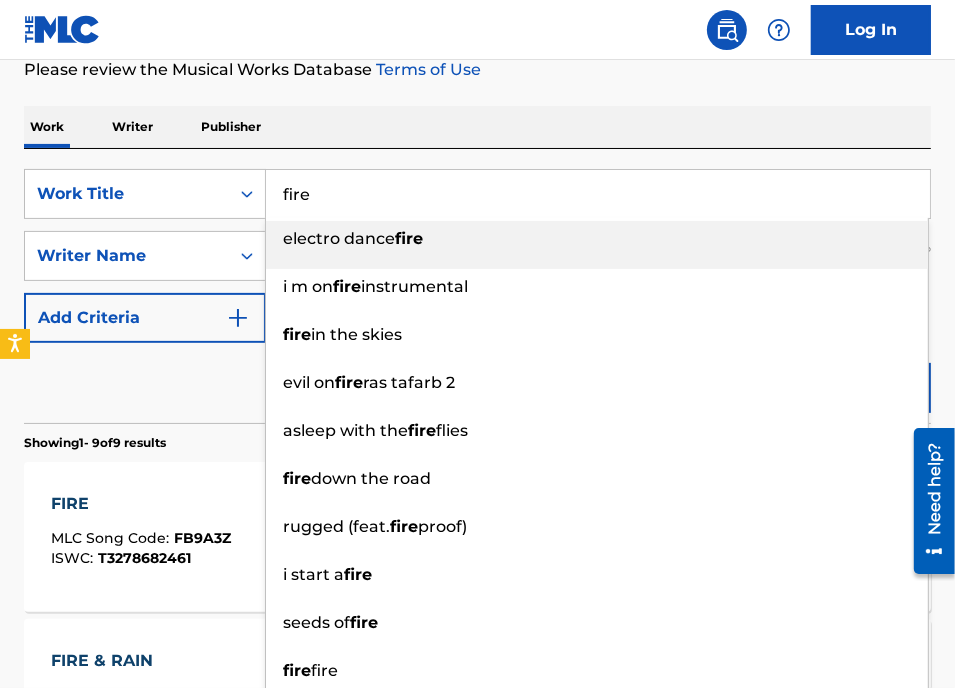 click on "fire" at bounding box center (598, 194) 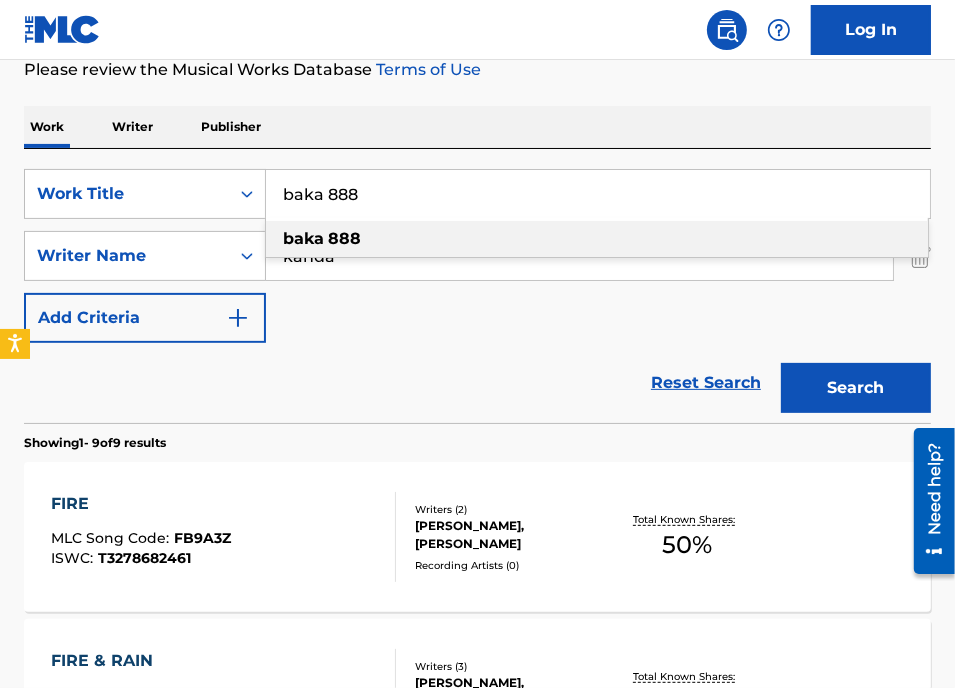 click on "Work Writer Publisher" at bounding box center (477, 127) 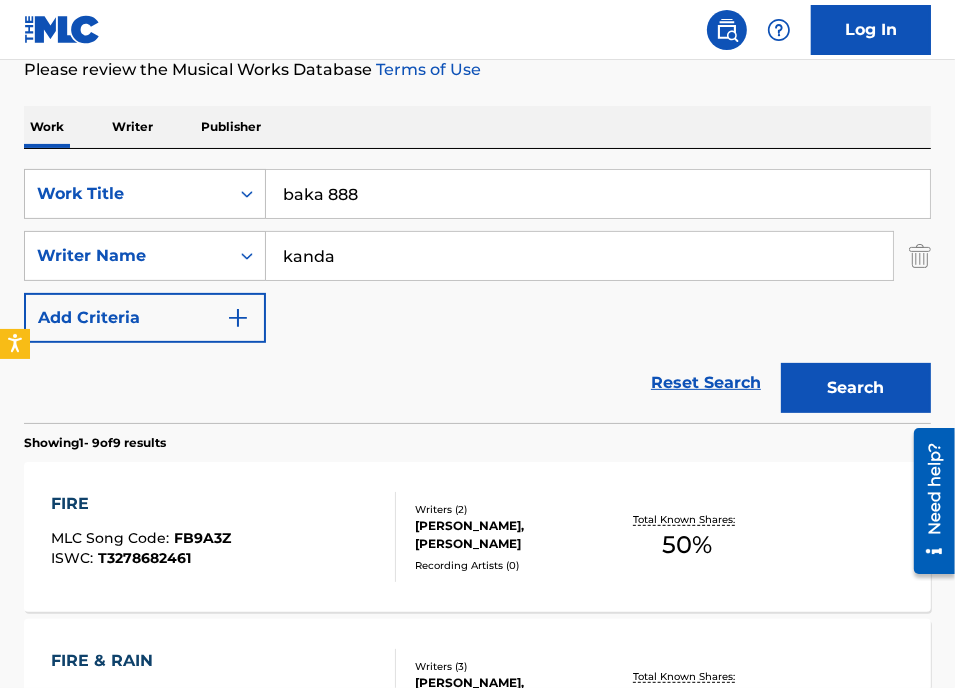 click at bounding box center [920, 256] 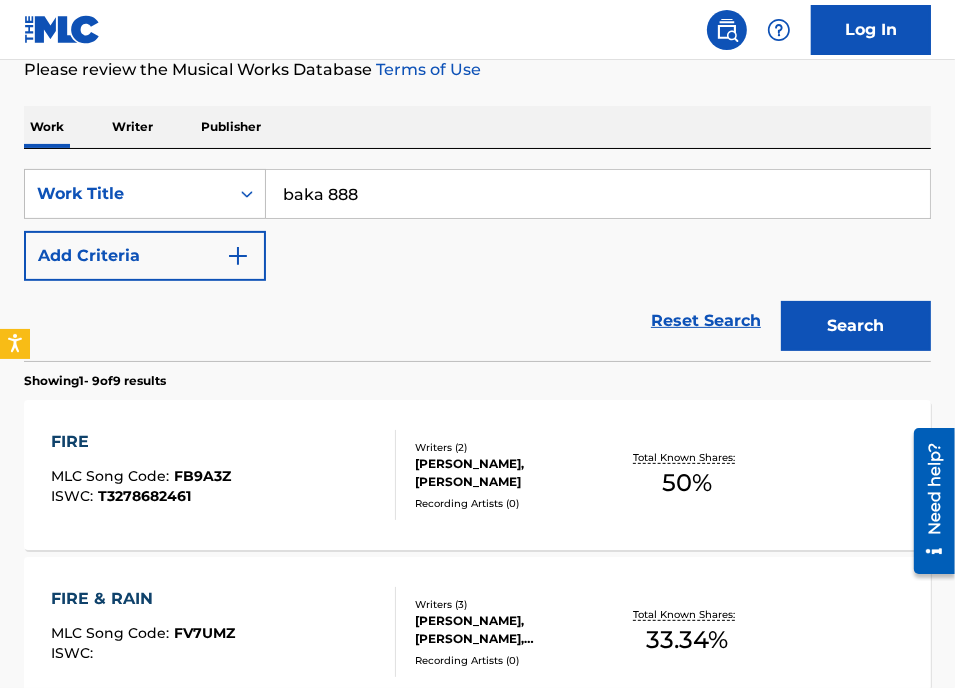 click on "Search" at bounding box center [856, 326] 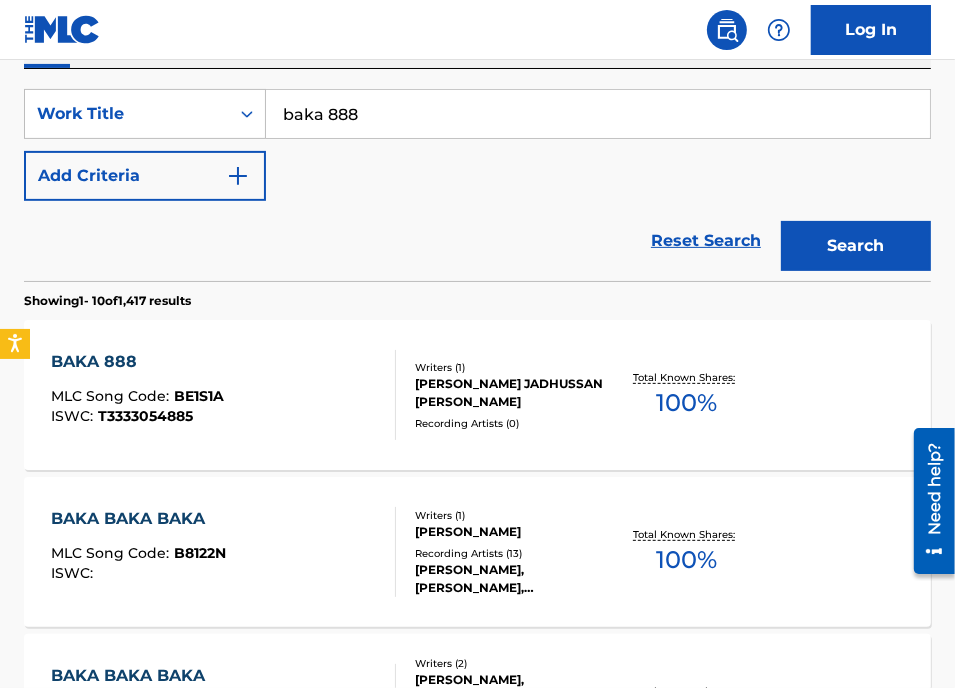 scroll, scrollTop: 345, scrollLeft: 0, axis: vertical 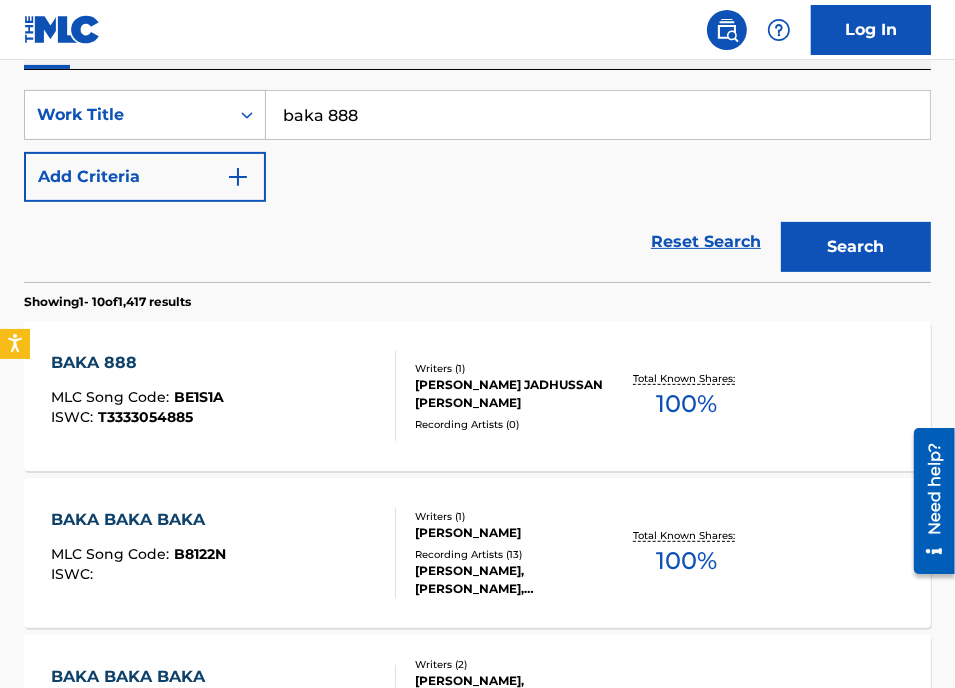 click on "baka 888" at bounding box center (598, 115) 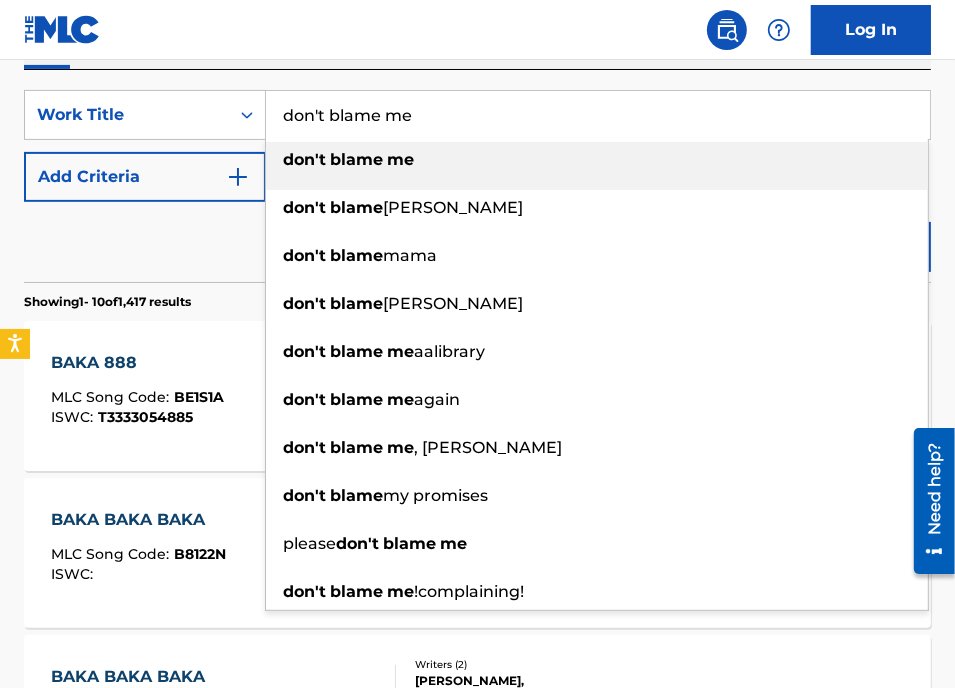 type on "don't blame me" 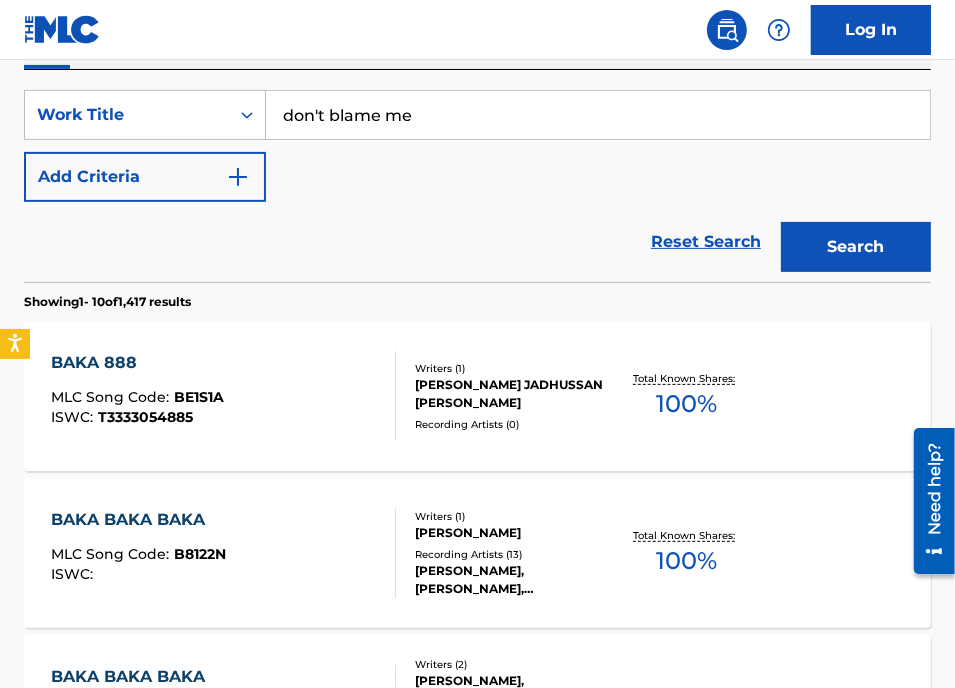 click on "Add Criteria" at bounding box center [145, 177] 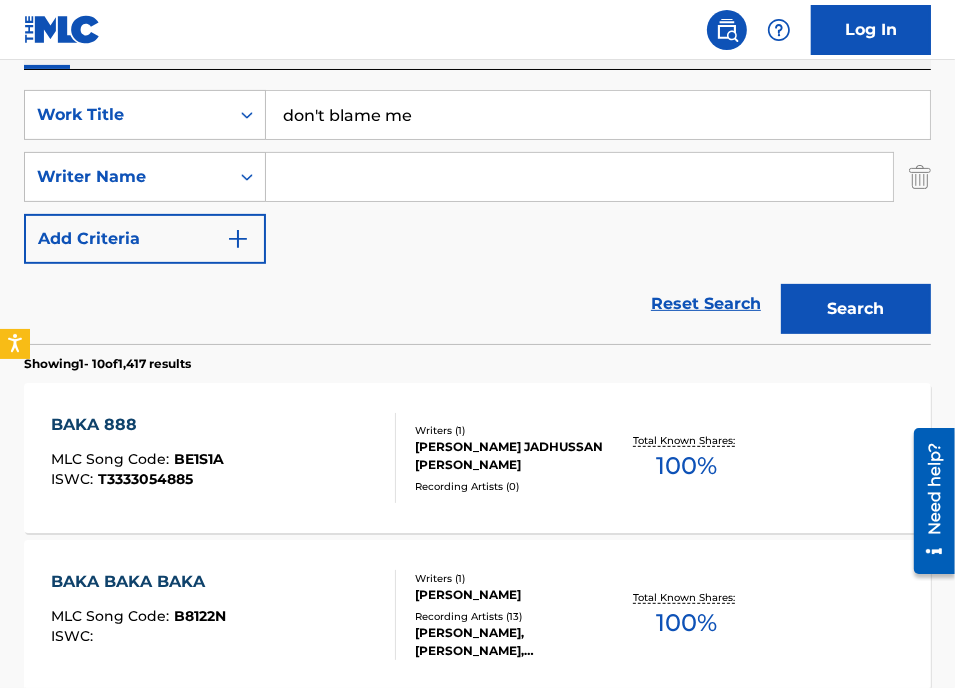 click at bounding box center (579, 177) 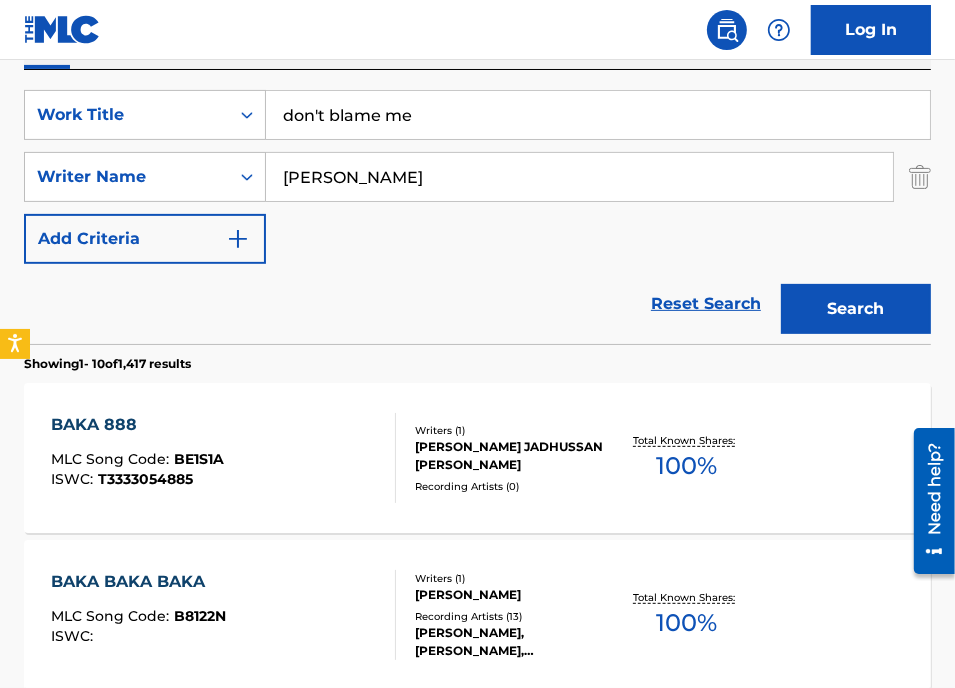 type on "[PERSON_NAME]" 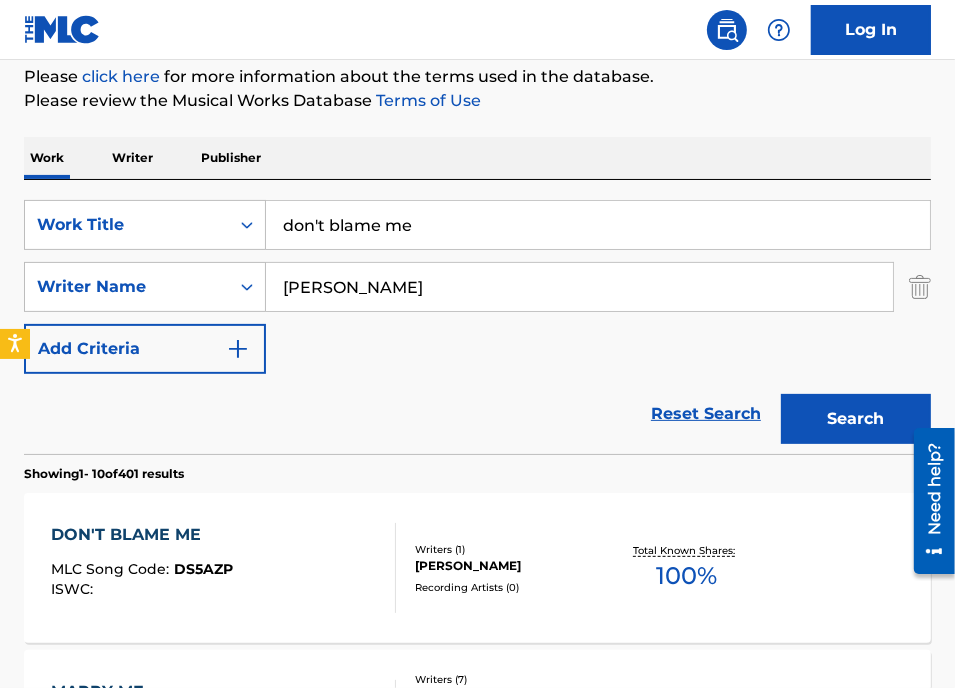 scroll, scrollTop: 345, scrollLeft: 0, axis: vertical 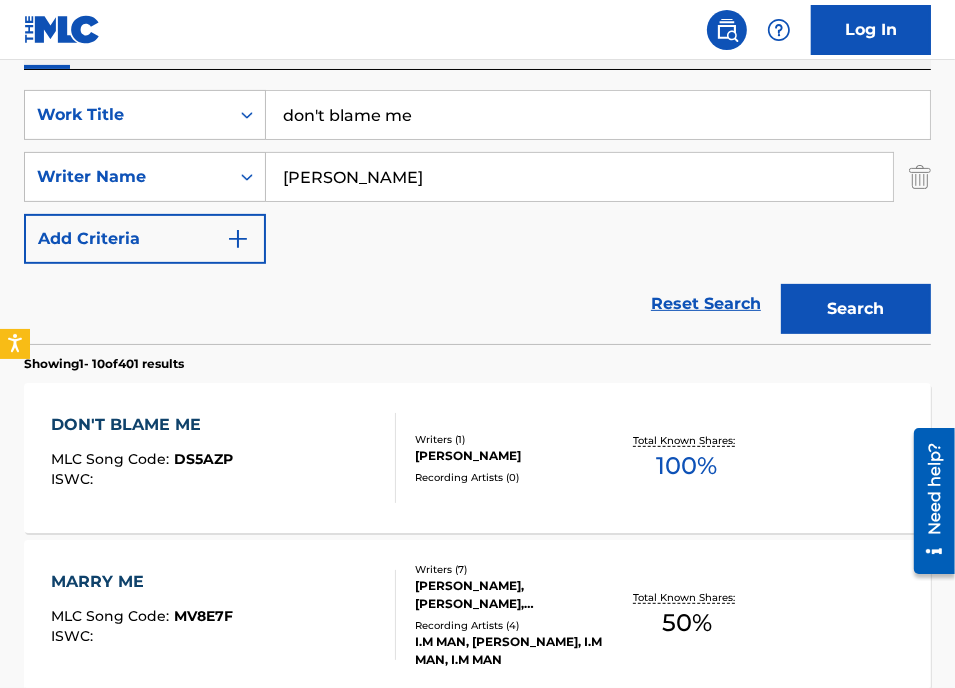 click on "don't blame me" at bounding box center [598, 115] 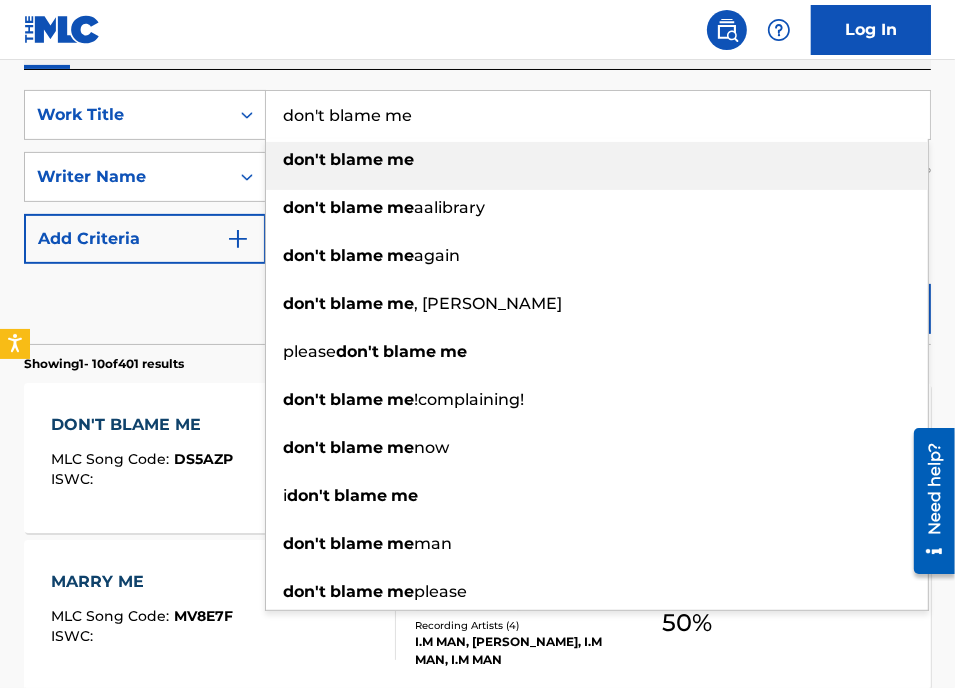 paste on "Dragon New Warm Mountain I Believe in You [PERSON_NAME]" 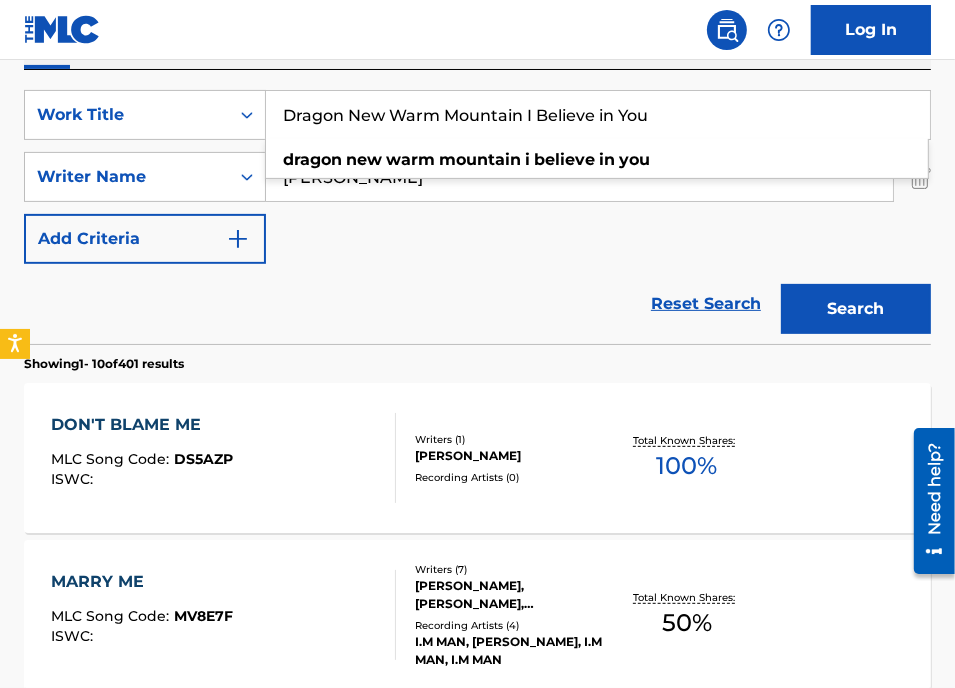 type on "Dragon New Warm Mountain I Believe in You" 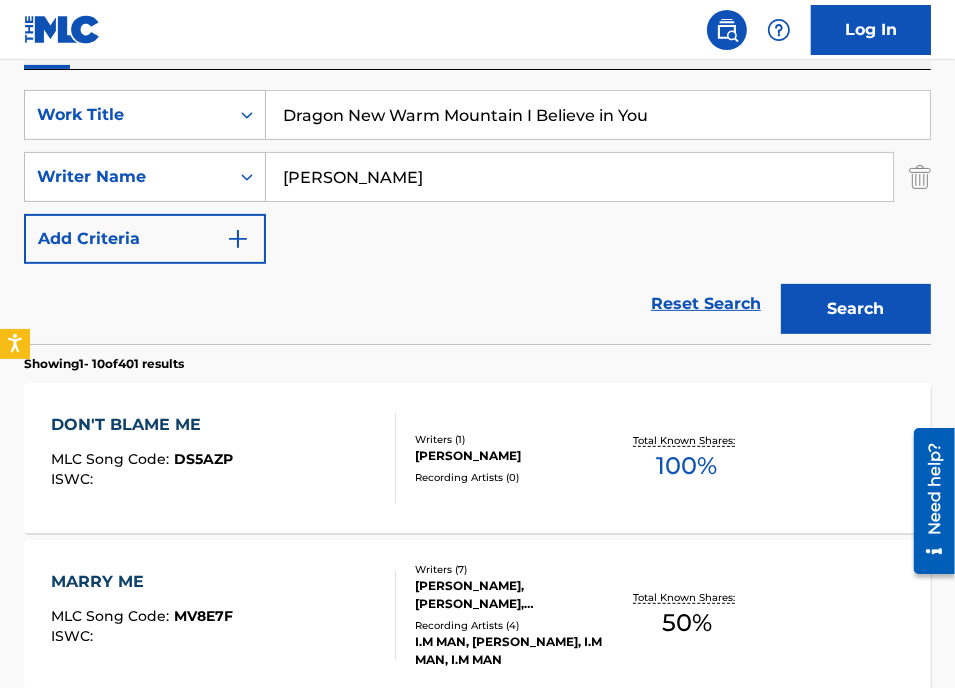 click at bounding box center [920, 177] 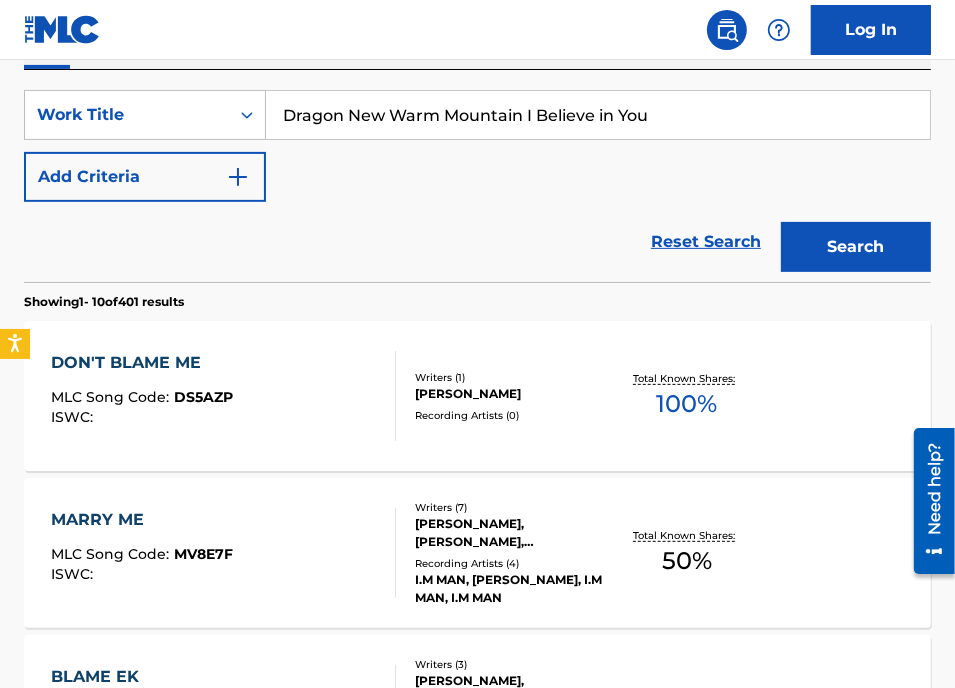 click on "Search" at bounding box center (856, 247) 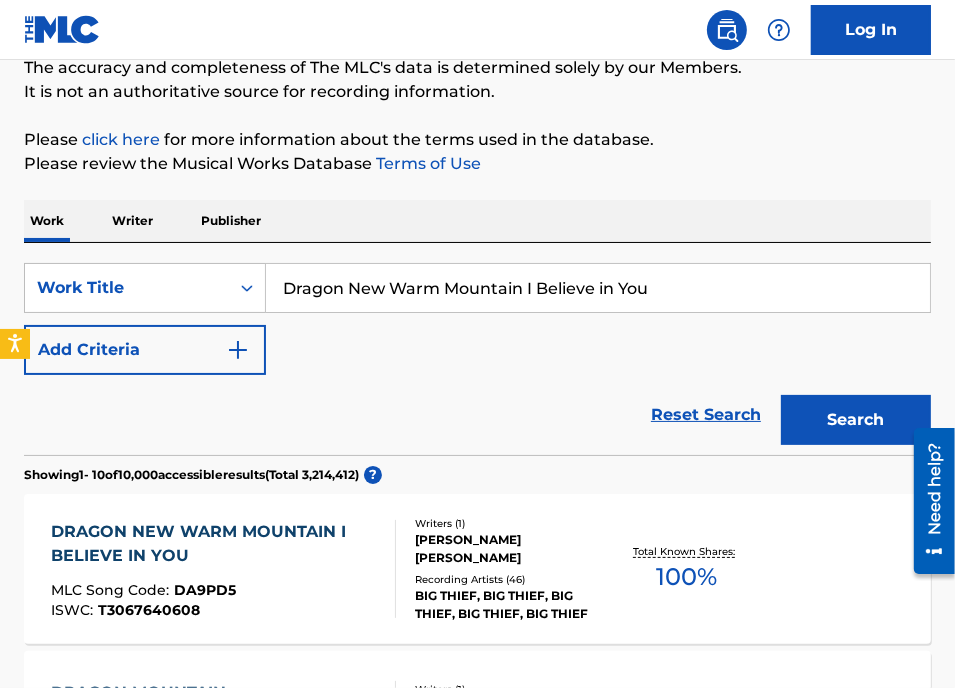 scroll, scrollTop: 345, scrollLeft: 0, axis: vertical 